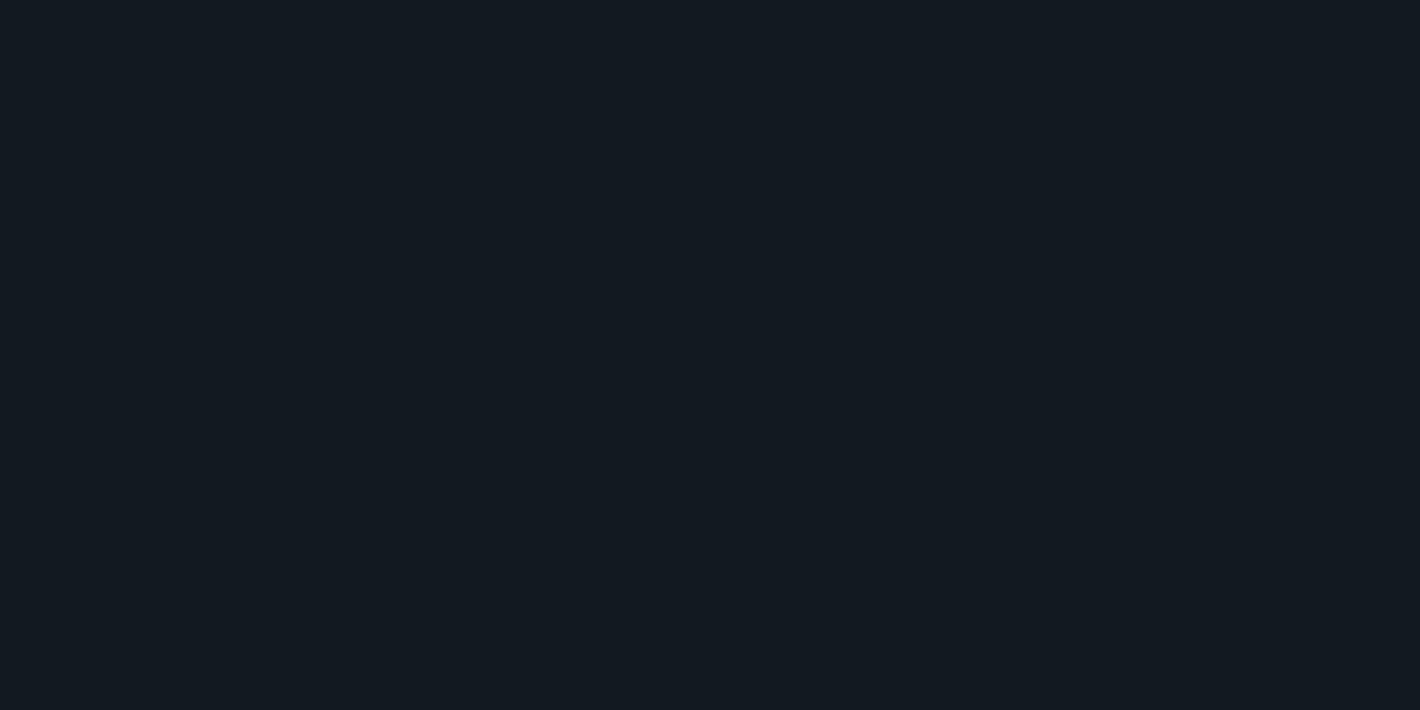 scroll, scrollTop: 0, scrollLeft: 0, axis: both 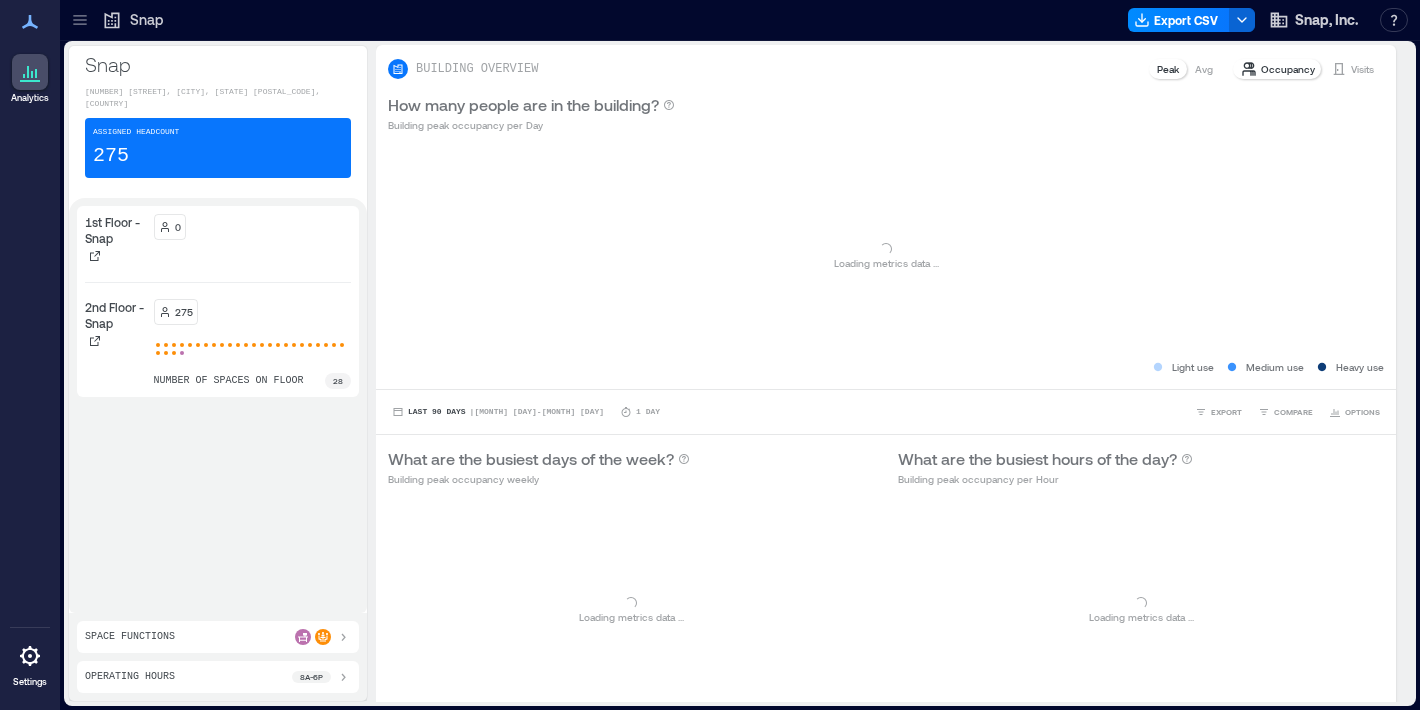 click on "275 number of spaces on floor 28" at bounding box center (253, 344) 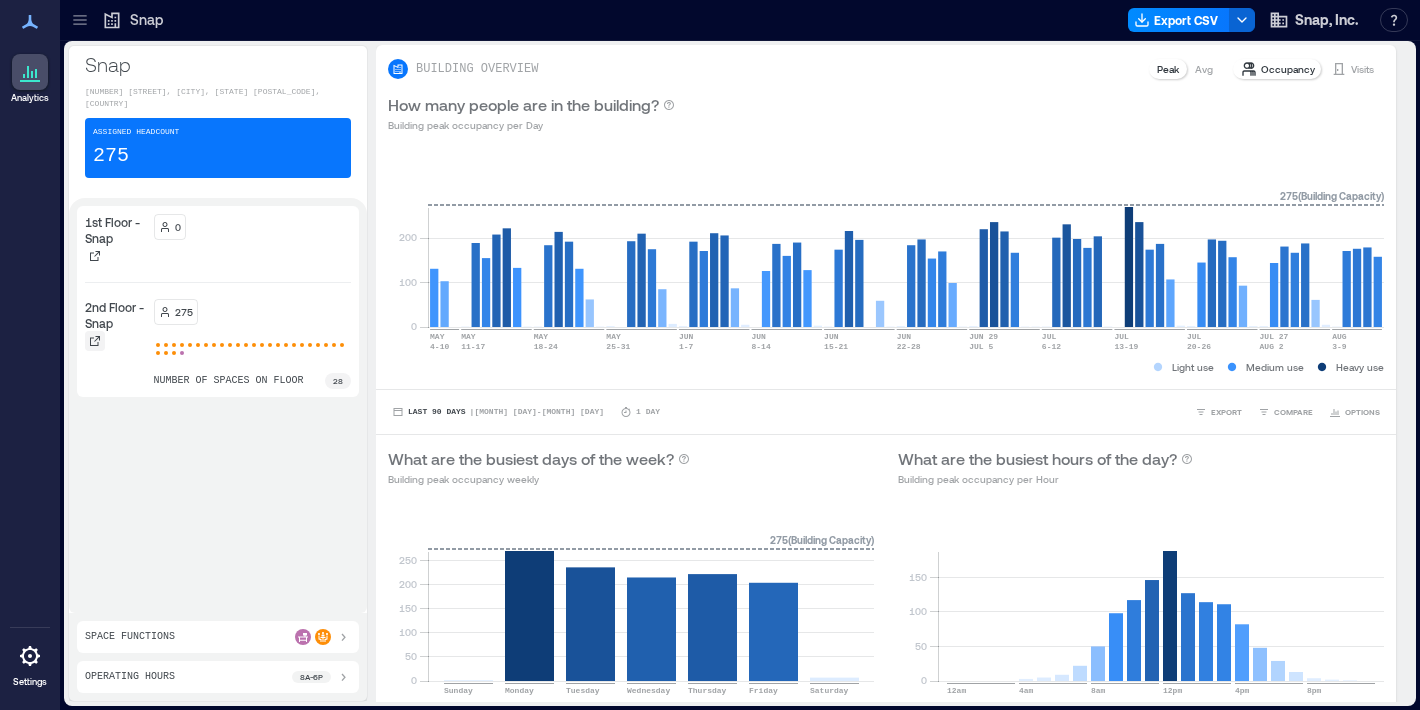 click at bounding box center (95, 341) 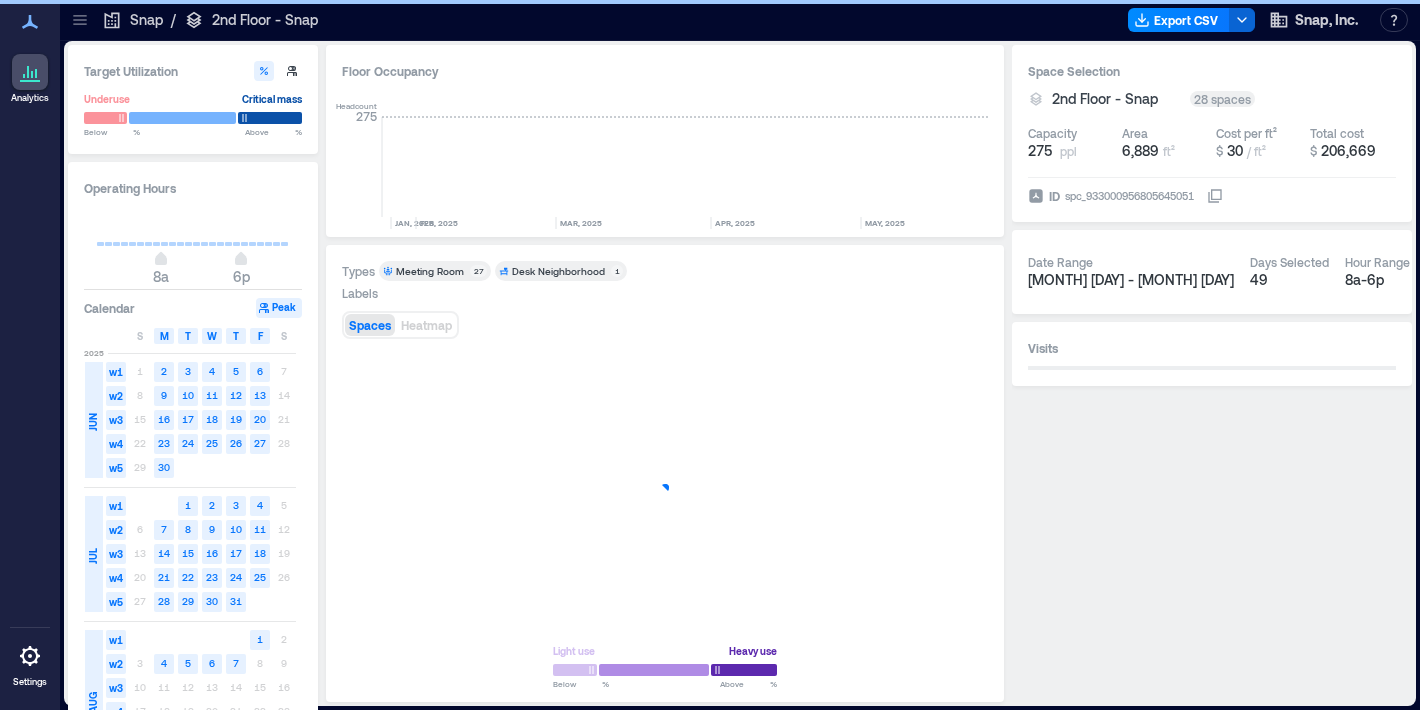 scroll, scrollTop: 0, scrollLeft: 372, axis: horizontal 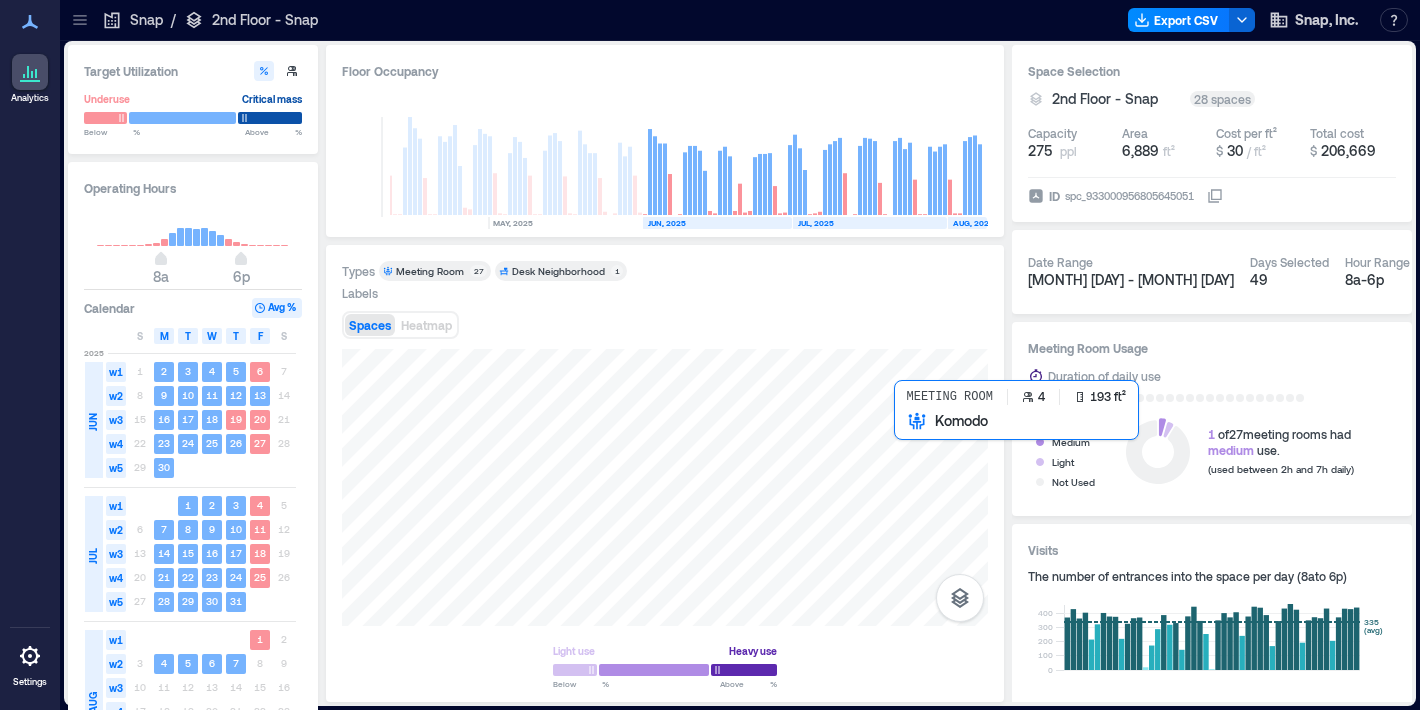 click at bounding box center (665, 487) 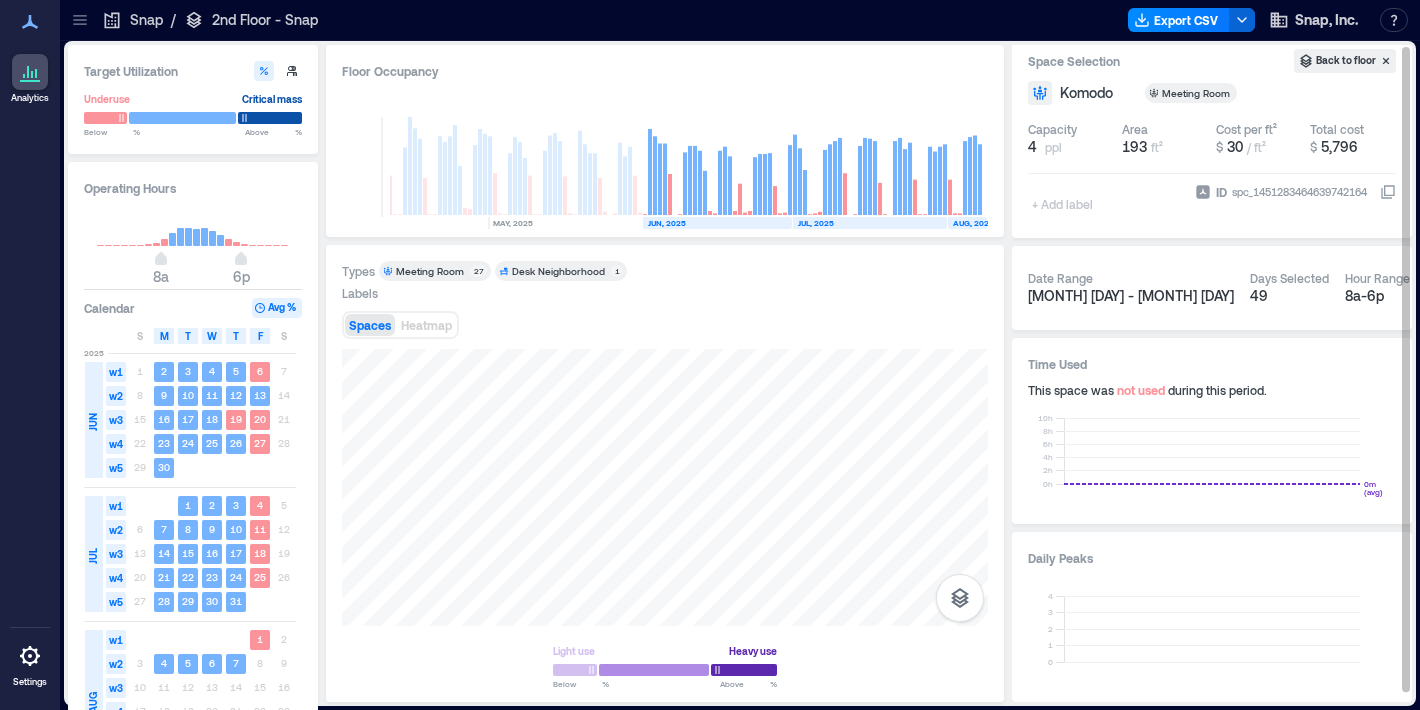scroll, scrollTop: 0, scrollLeft: 0, axis: both 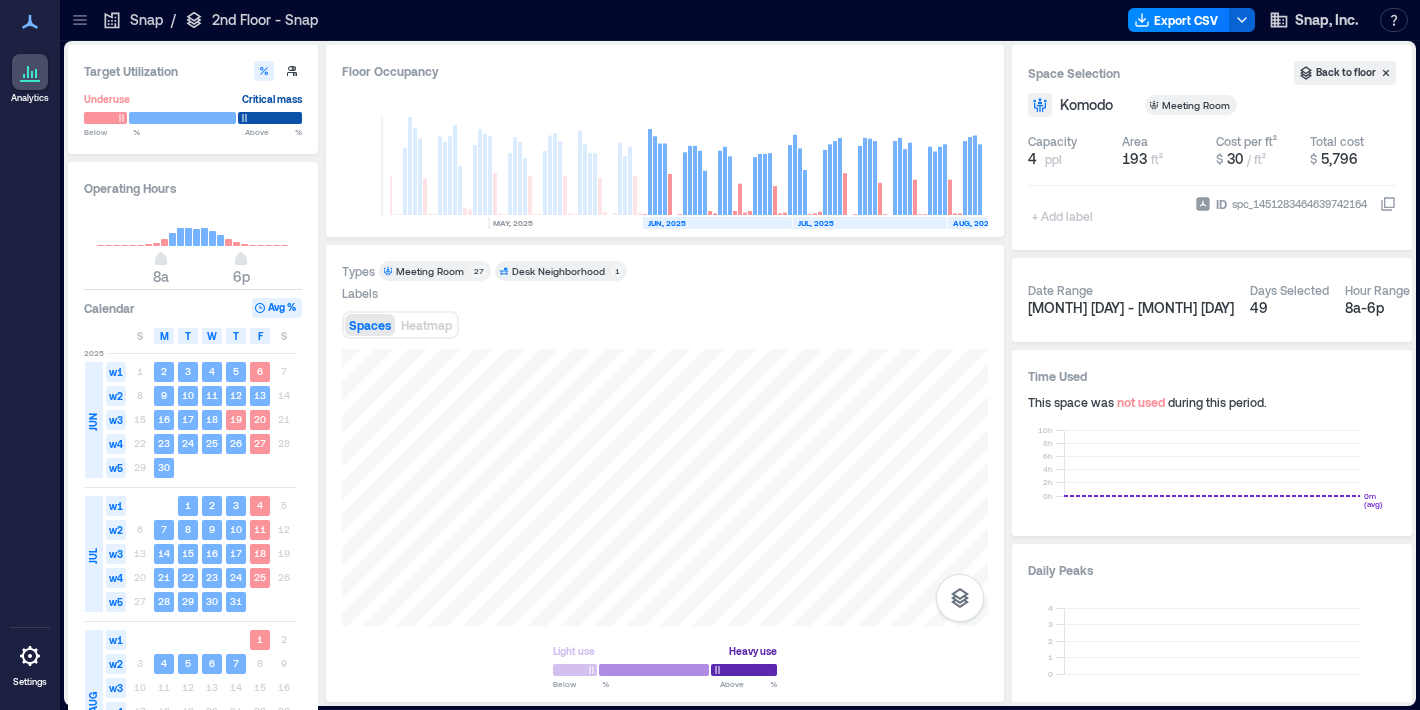 click 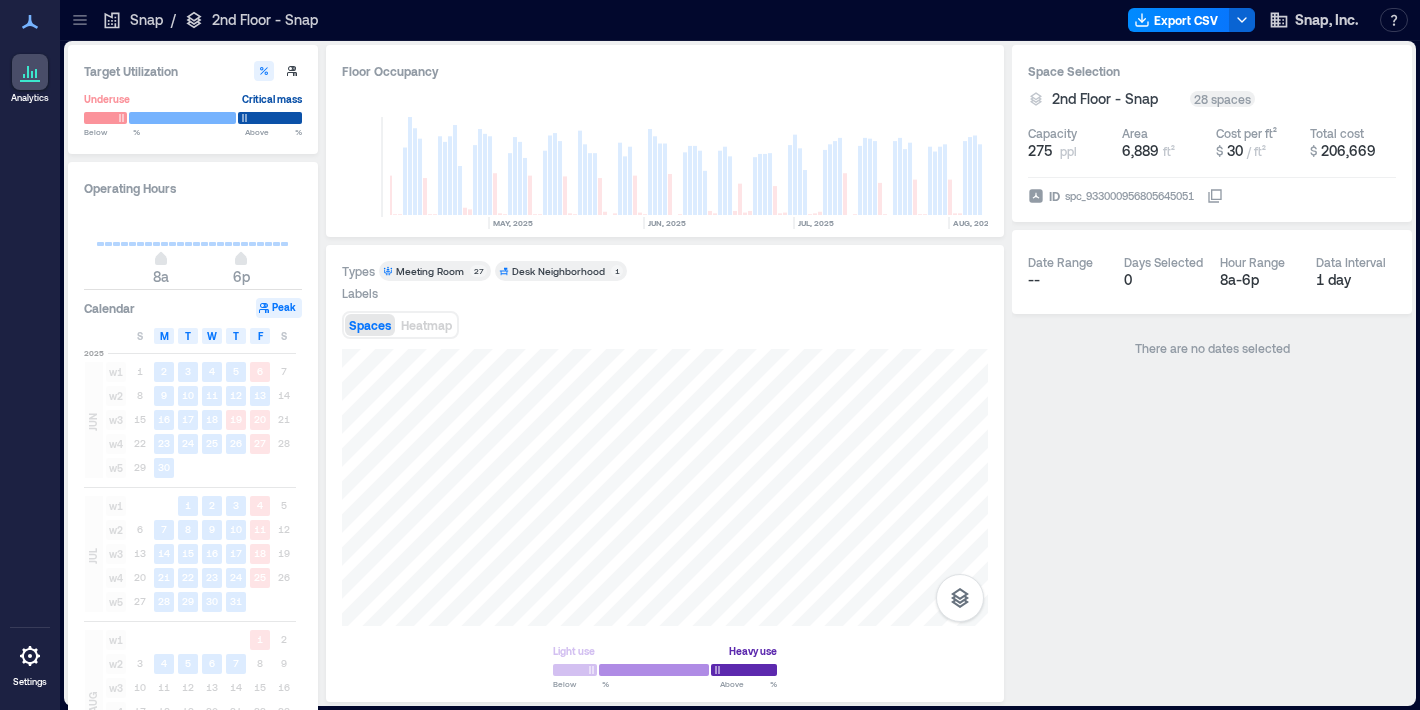 click on "Snap" at bounding box center [132, 20] 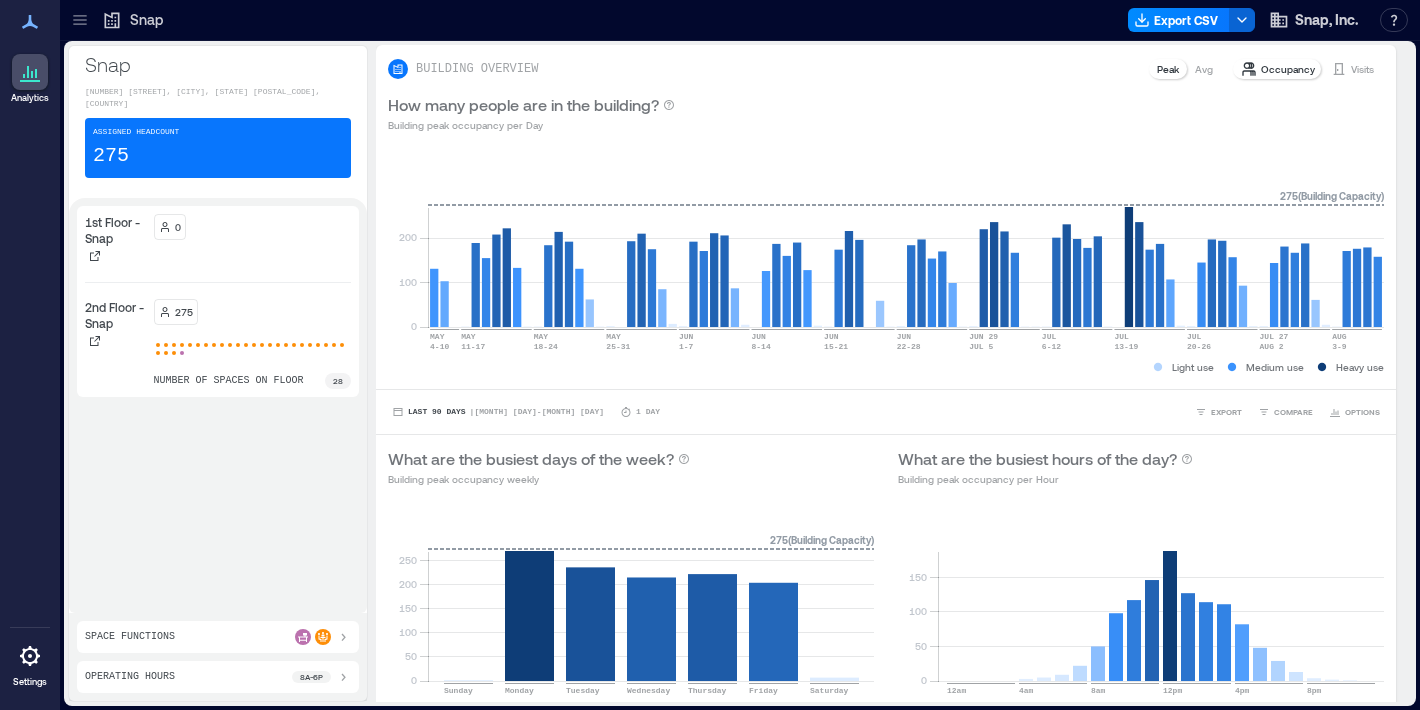 click at bounding box center (648, 20) 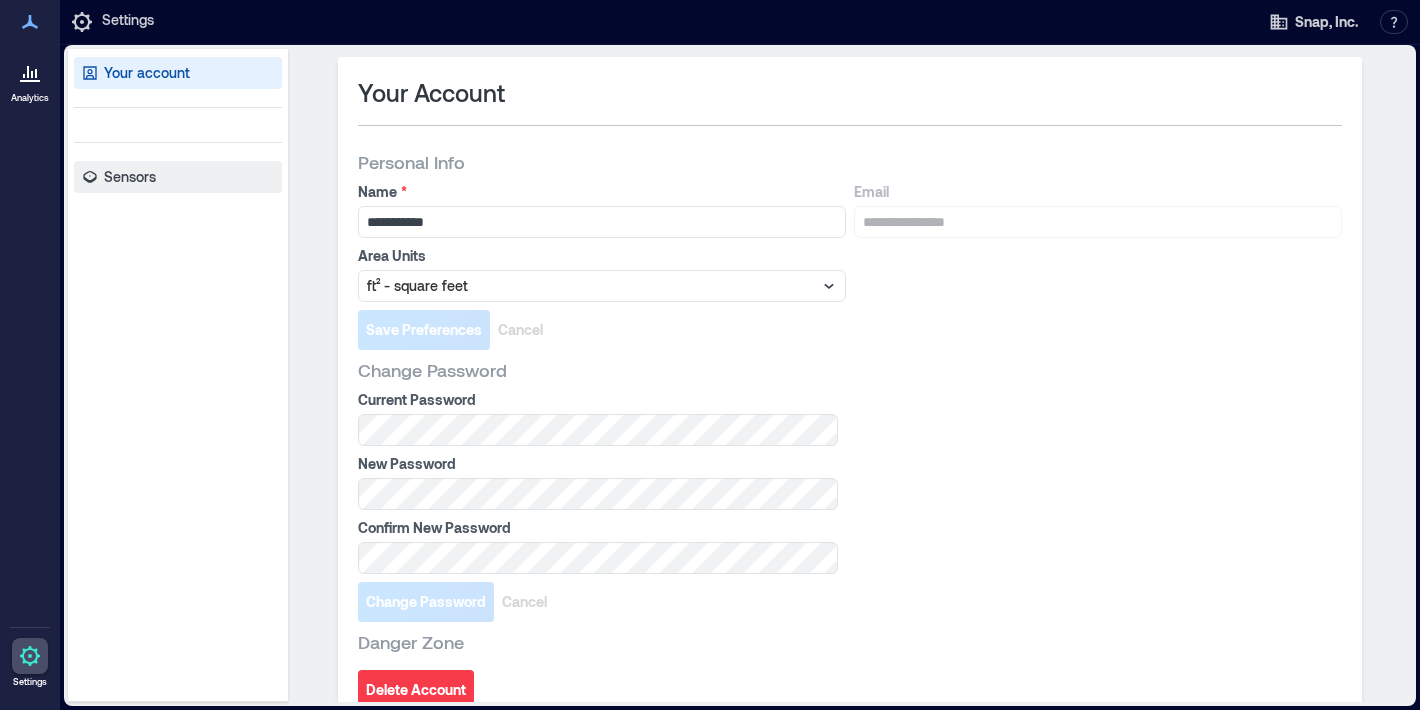 click on "Sensors" at bounding box center [178, 177] 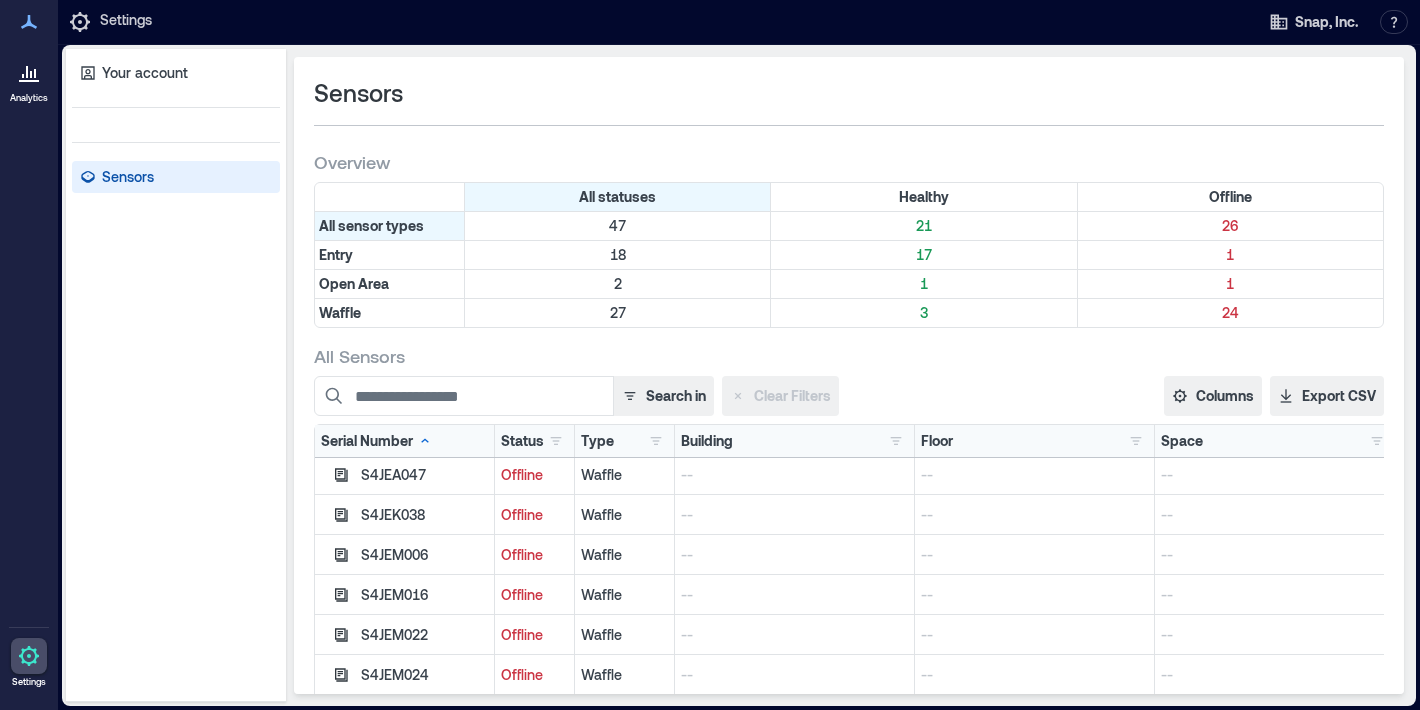 scroll, scrollTop: 1380, scrollLeft: 0, axis: vertical 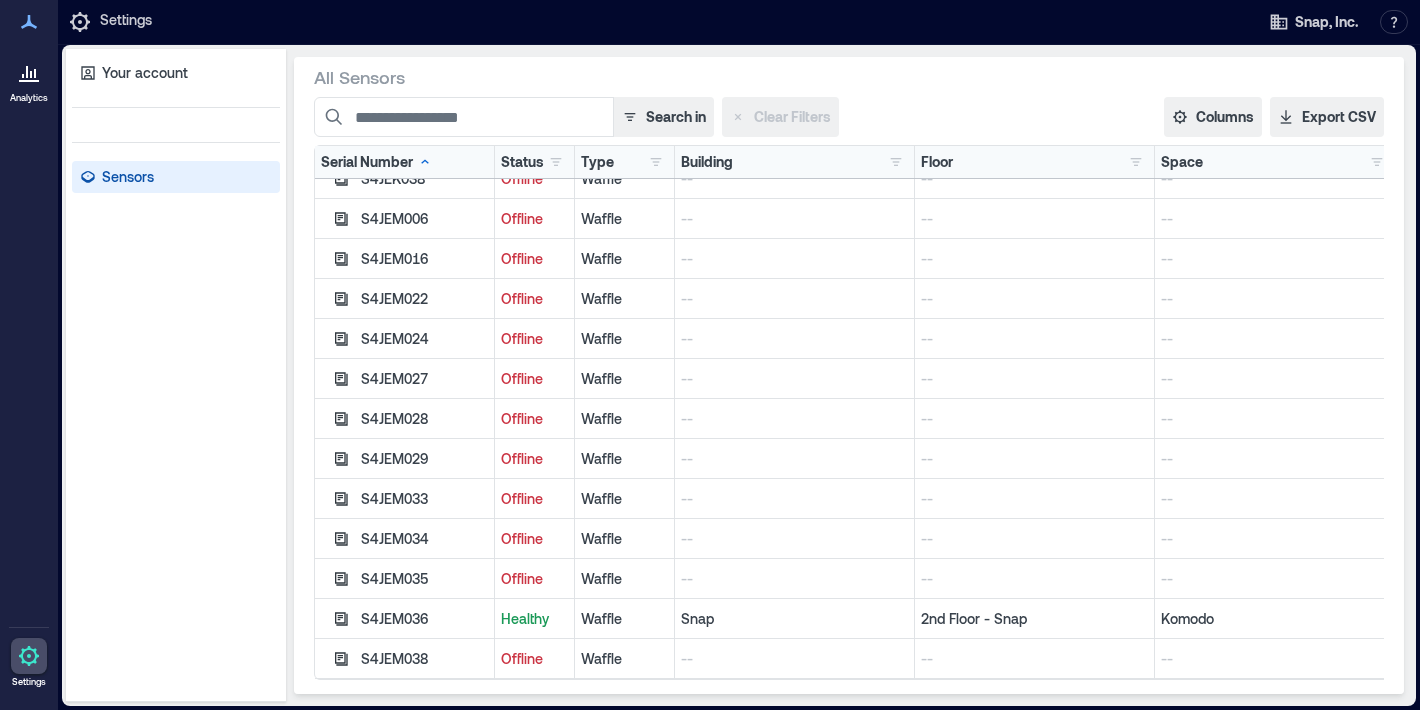 click on "Healthy" at bounding box center (534, 619) 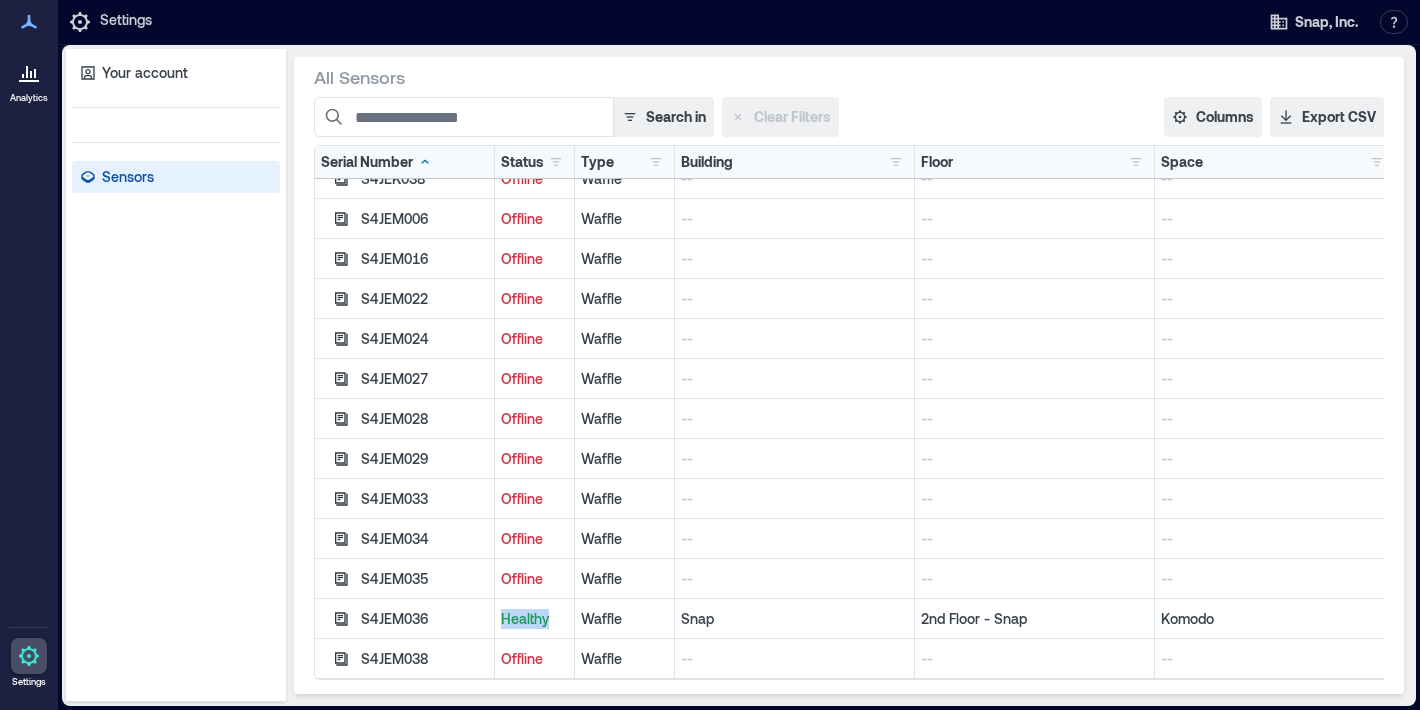 click on "Healthy" at bounding box center (534, 619) 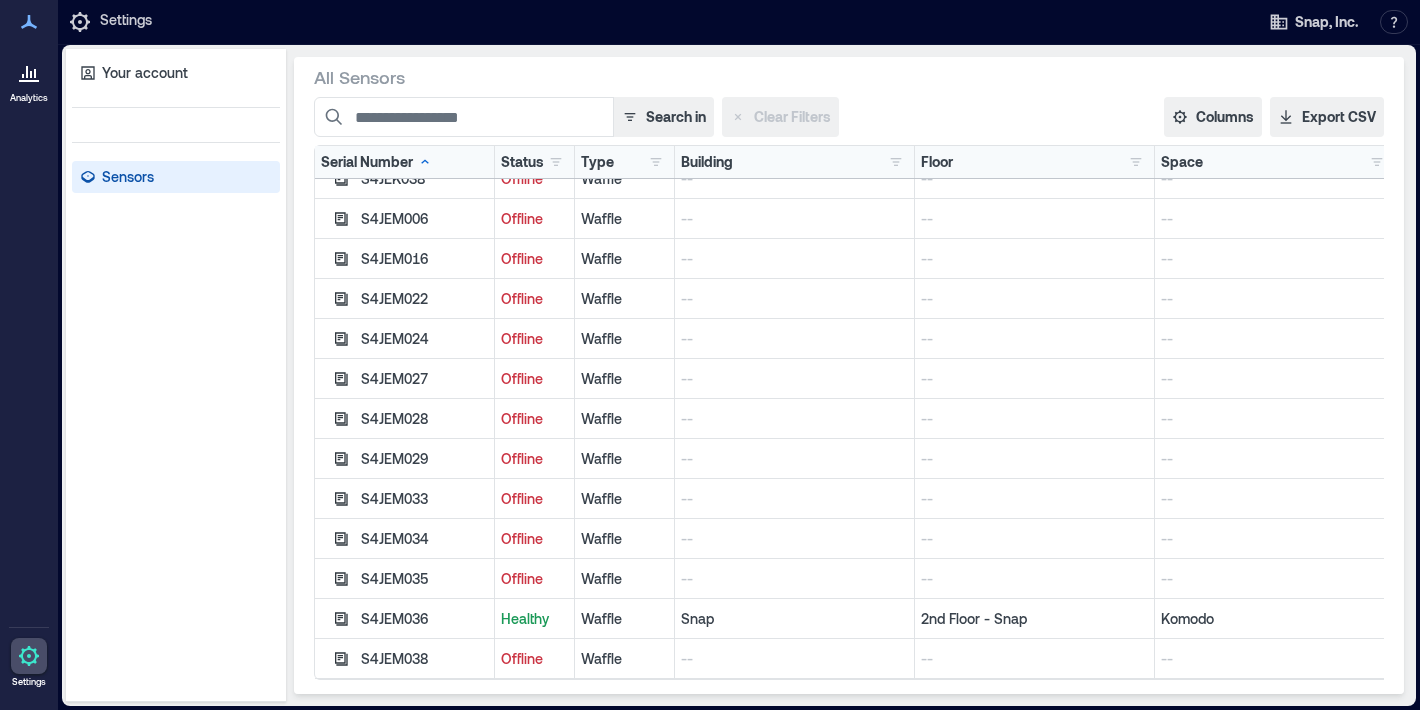 click on "Komodo" at bounding box center (1275, 619) 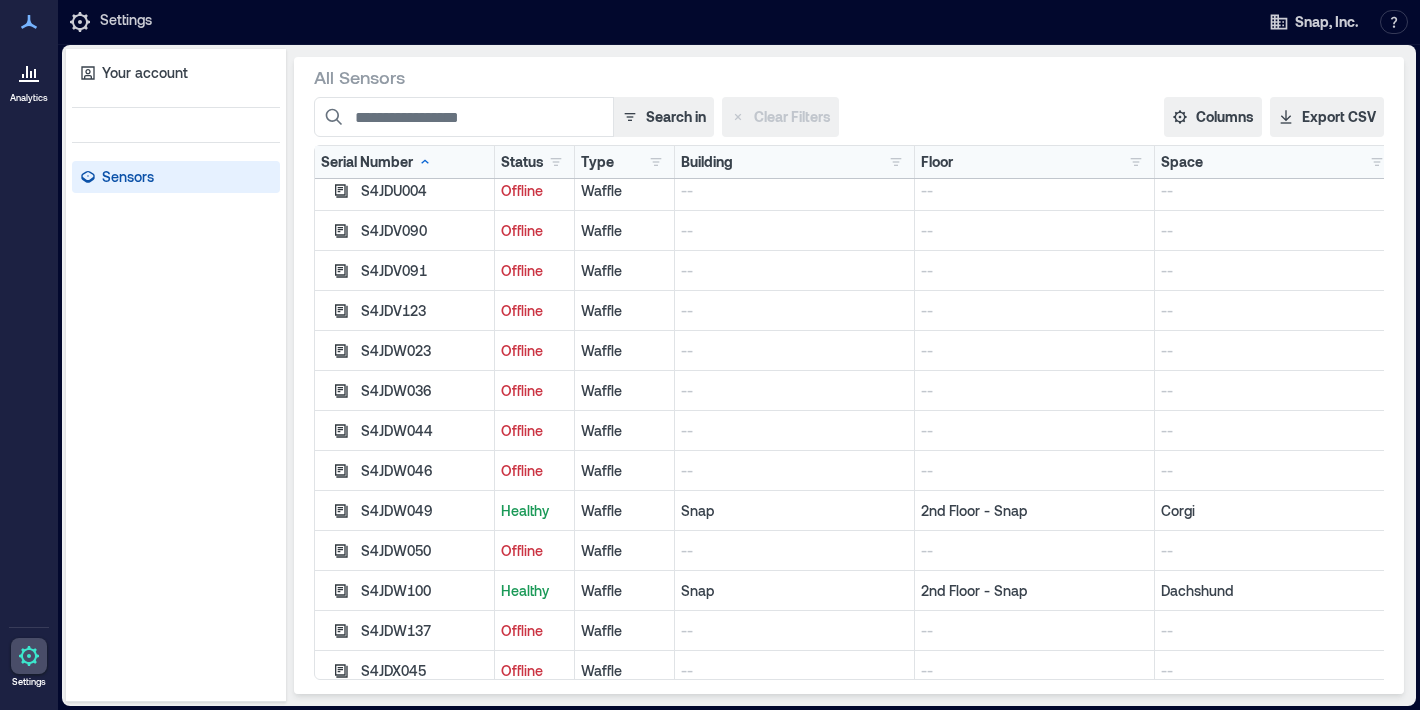 scroll, scrollTop: 809, scrollLeft: 0, axis: vertical 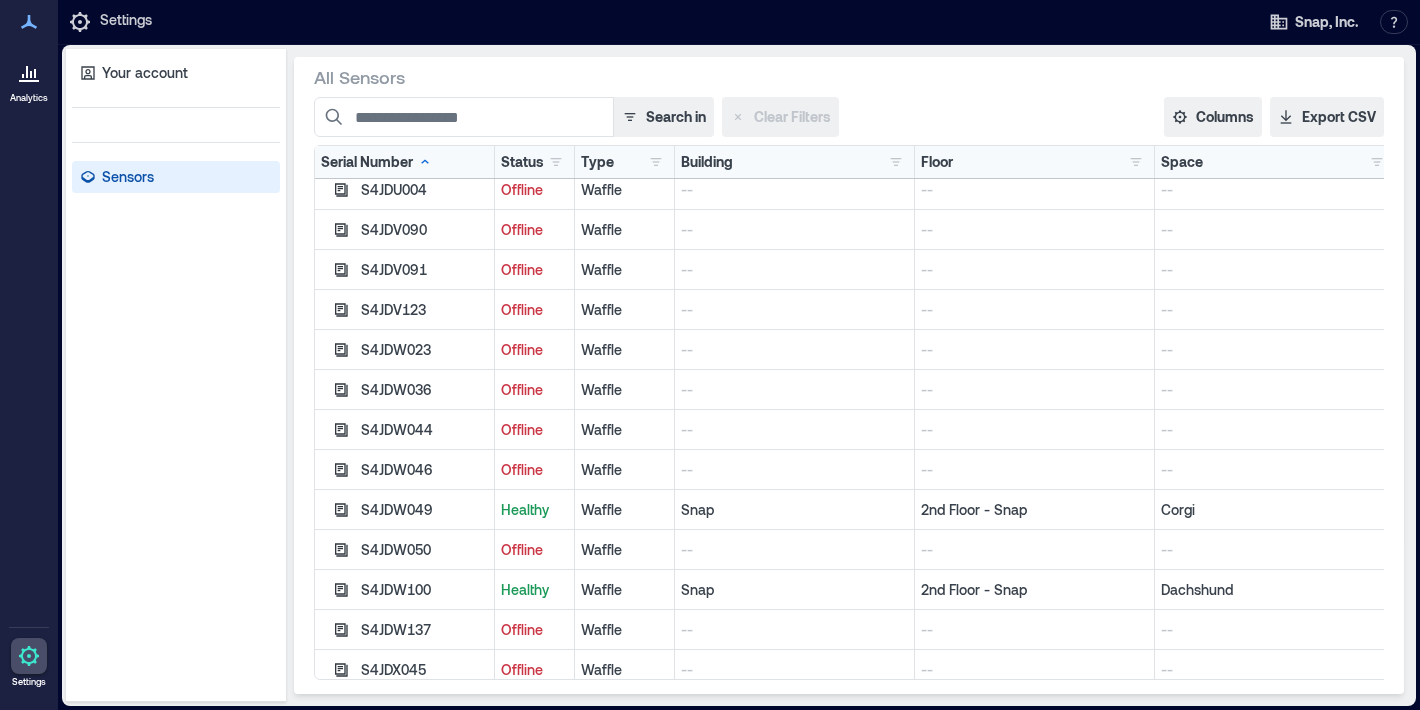 click at bounding box center (29, 72) 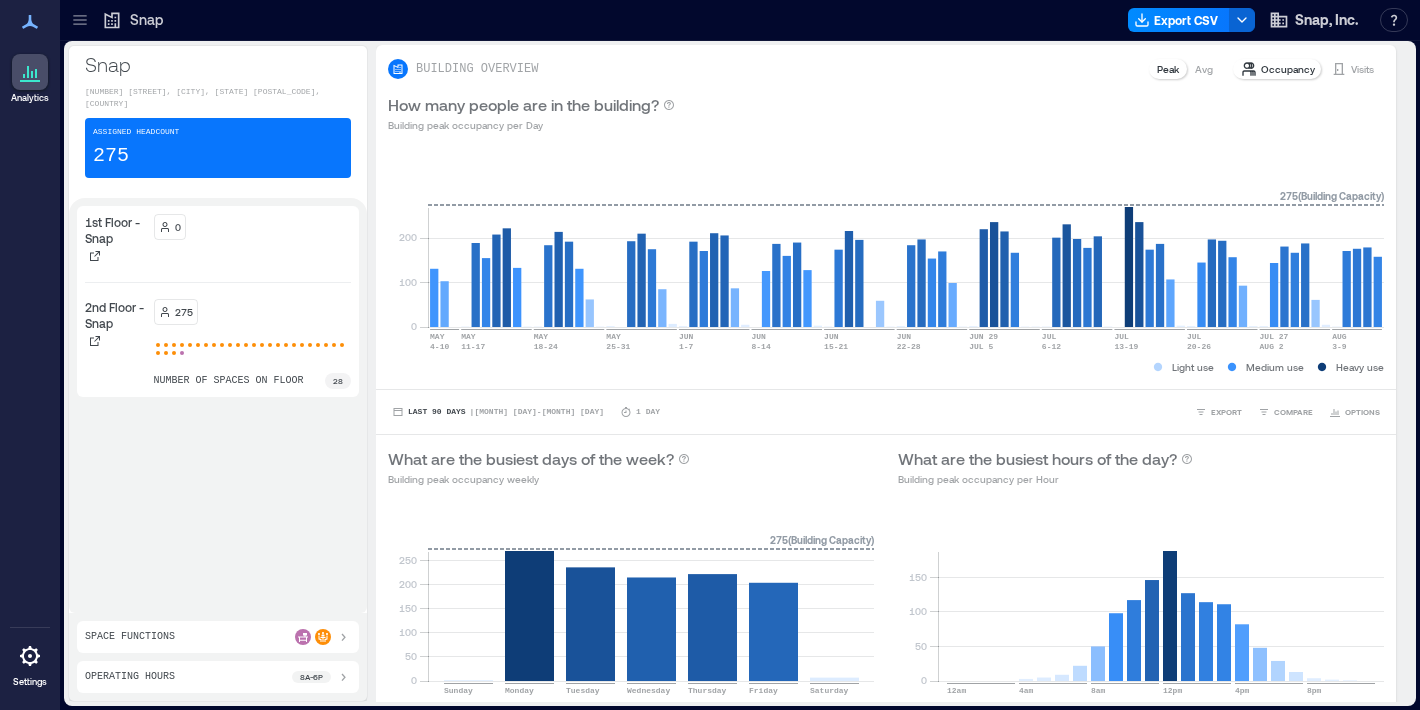 click on "0" at bounding box center (170, 227) 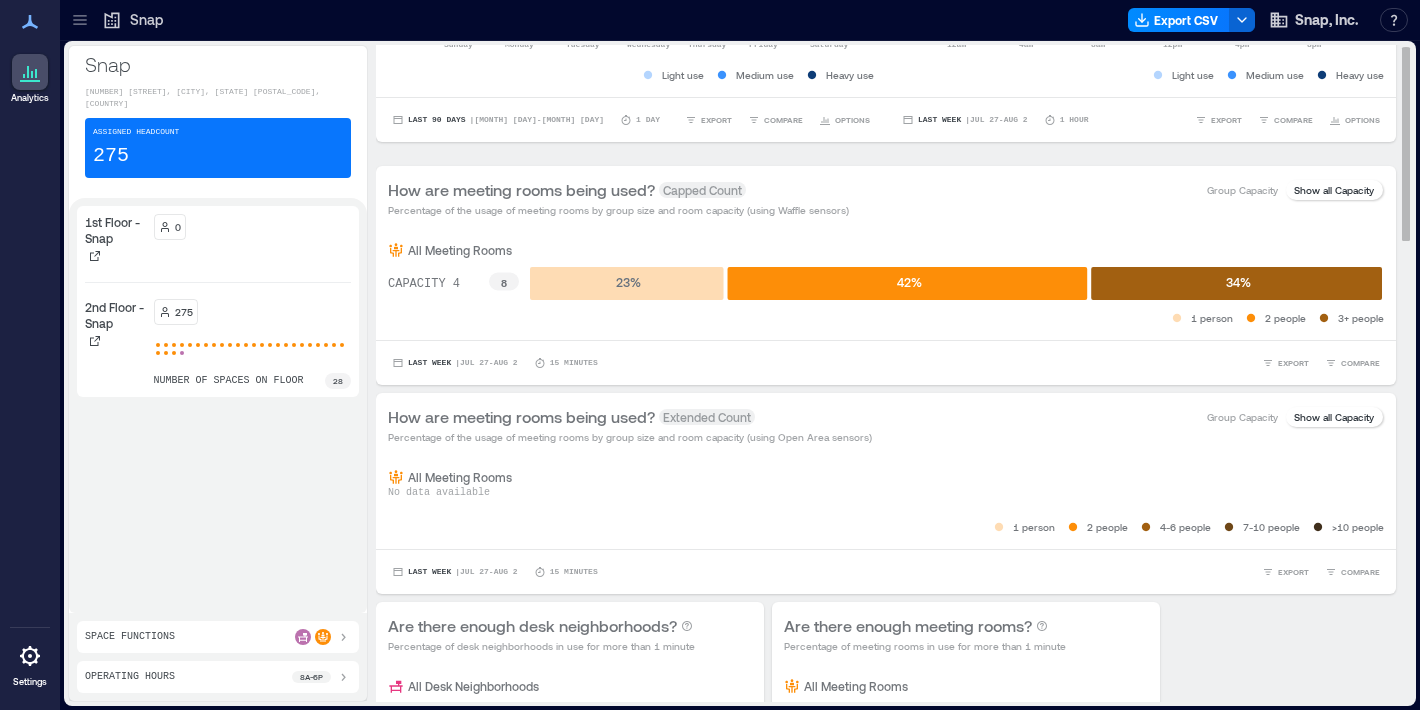 scroll, scrollTop: 0, scrollLeft: 0, axis: both 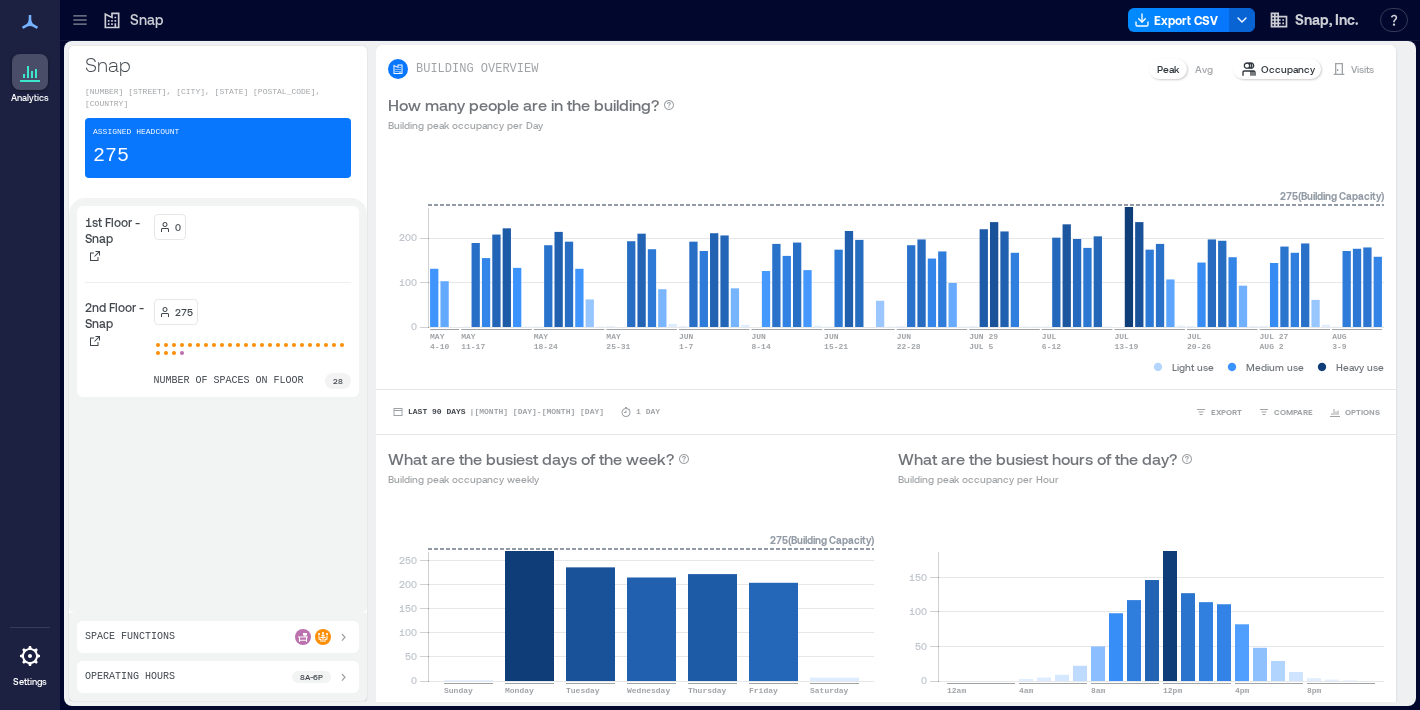 click on "8a  -  6p" at bounding box center [311, 677] 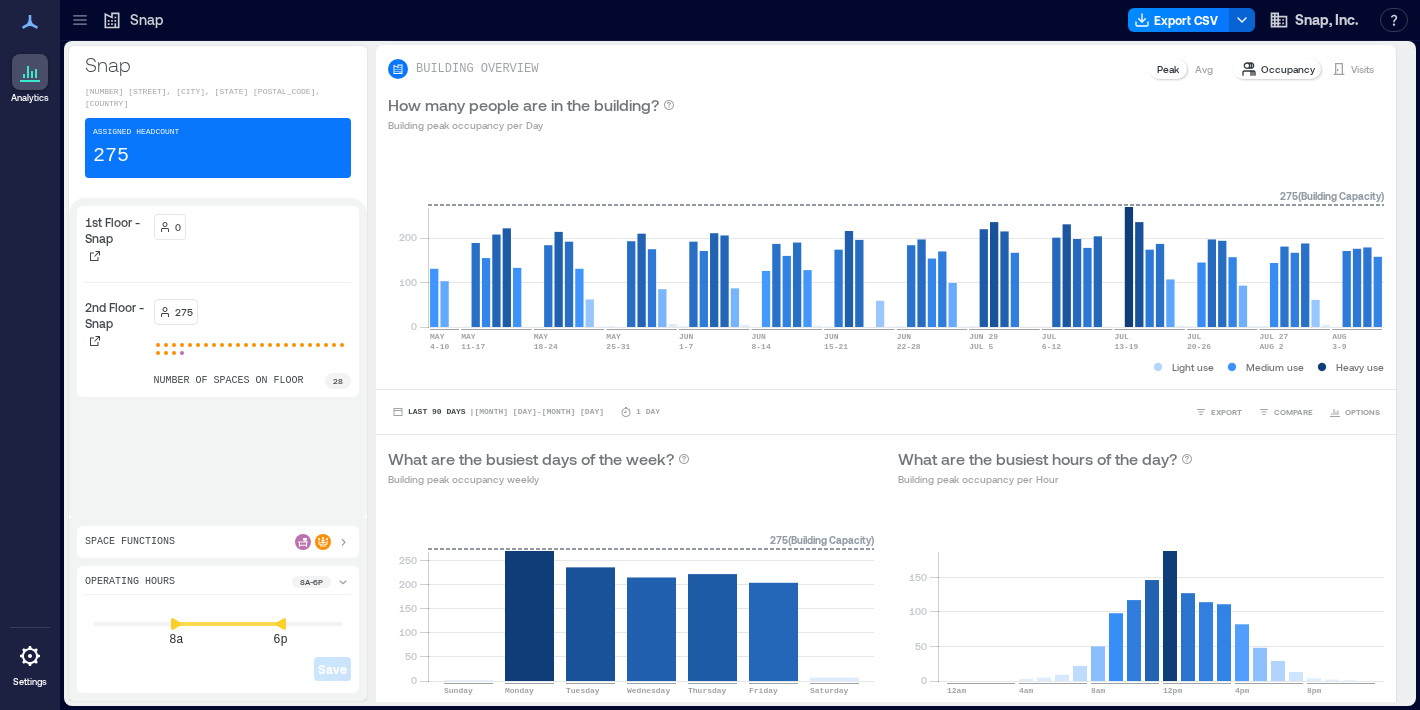 click on "1st Floor - Snap 0 2nd Floor - Snap 275 number of spaces on floor 28" at bounding box center (218, 358) 